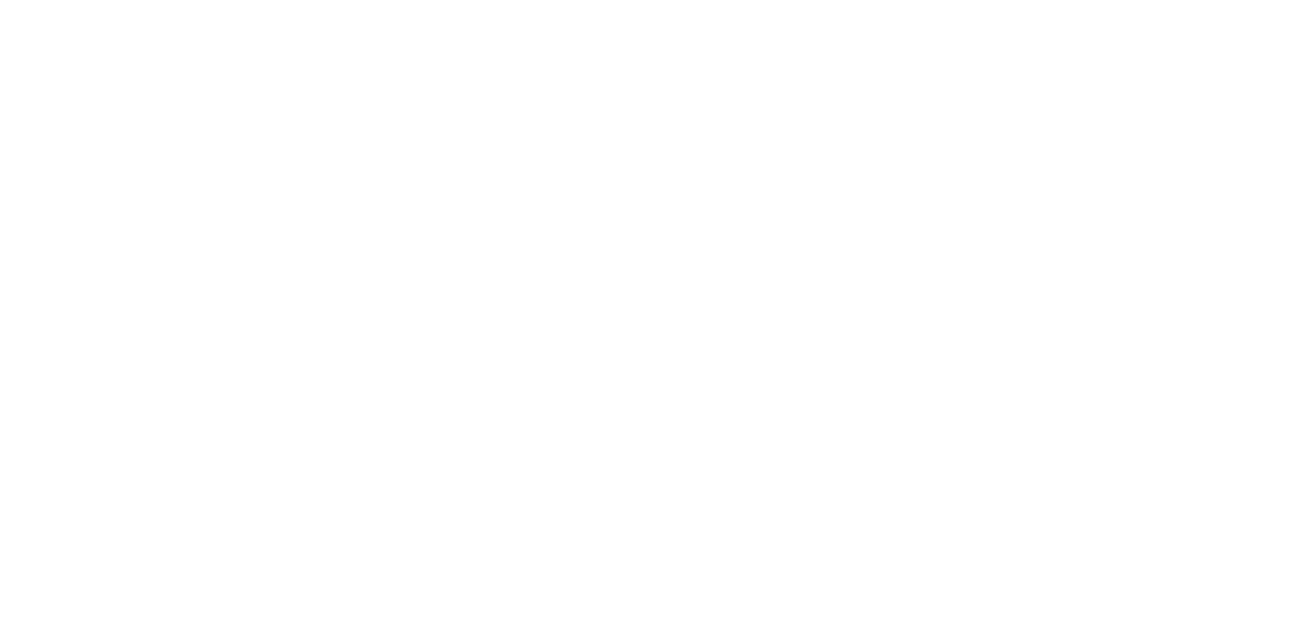 scroll, scrollTop: 0, scrollLeft: 0, axis: both 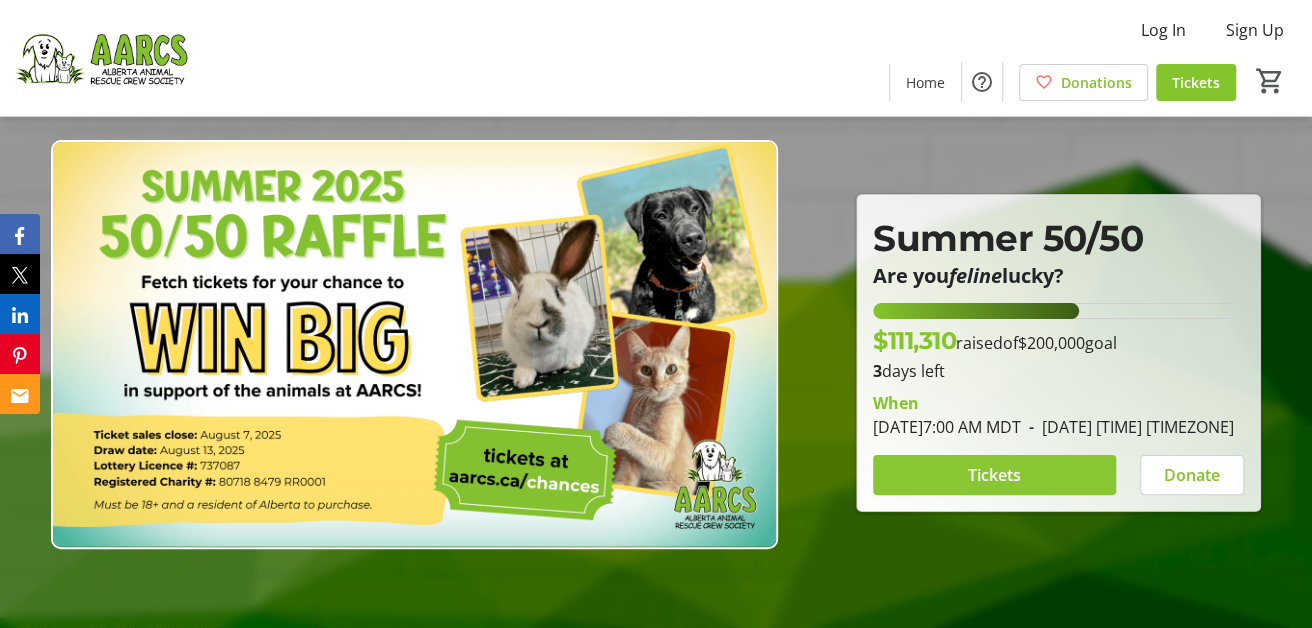 click on "Tickets" at bounding box center [994, 475] 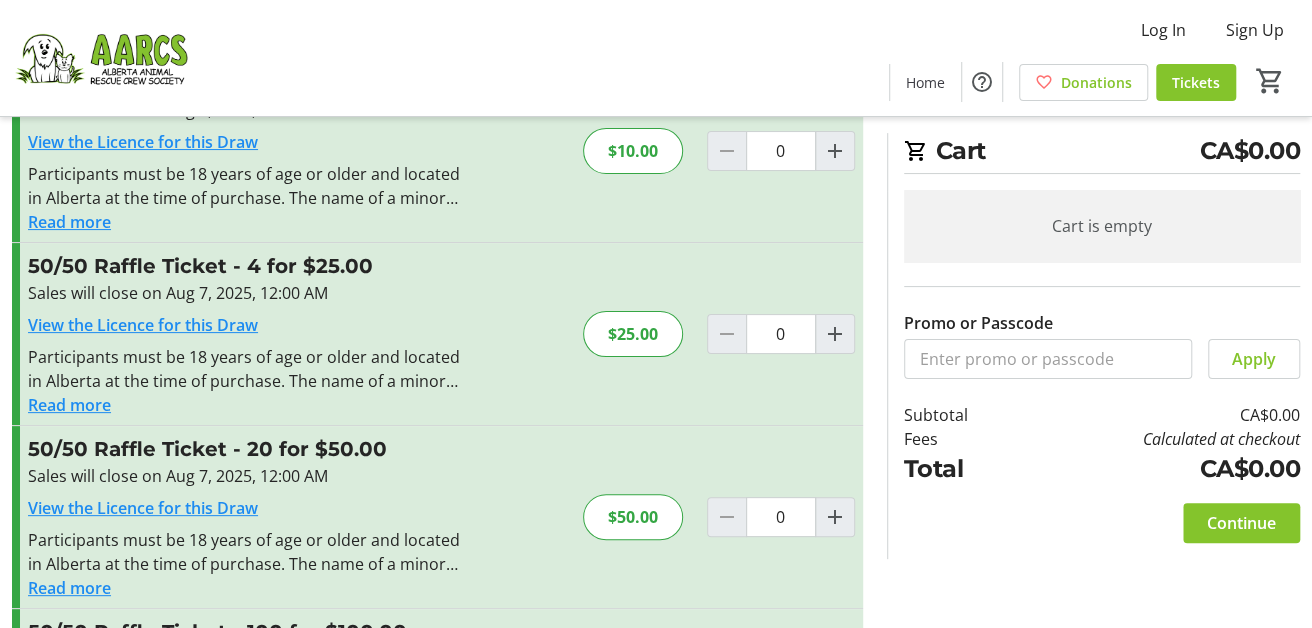 scroll, scrollTop: 91, scrollLeft: 0, axis: vertical 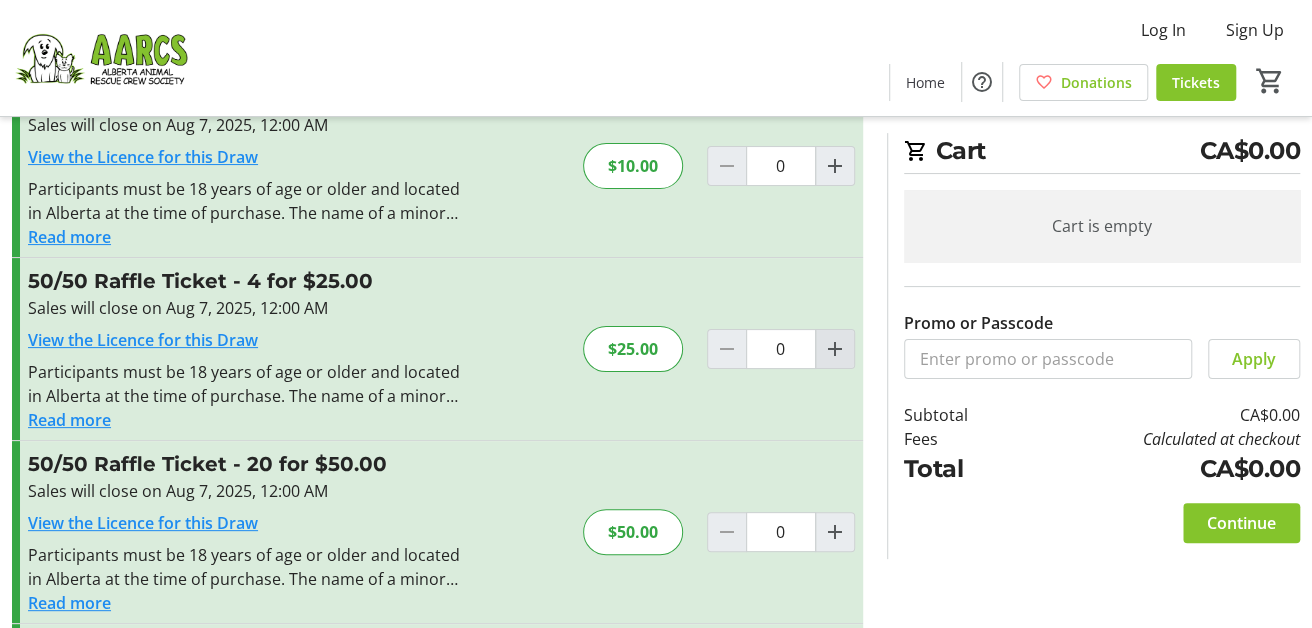 click 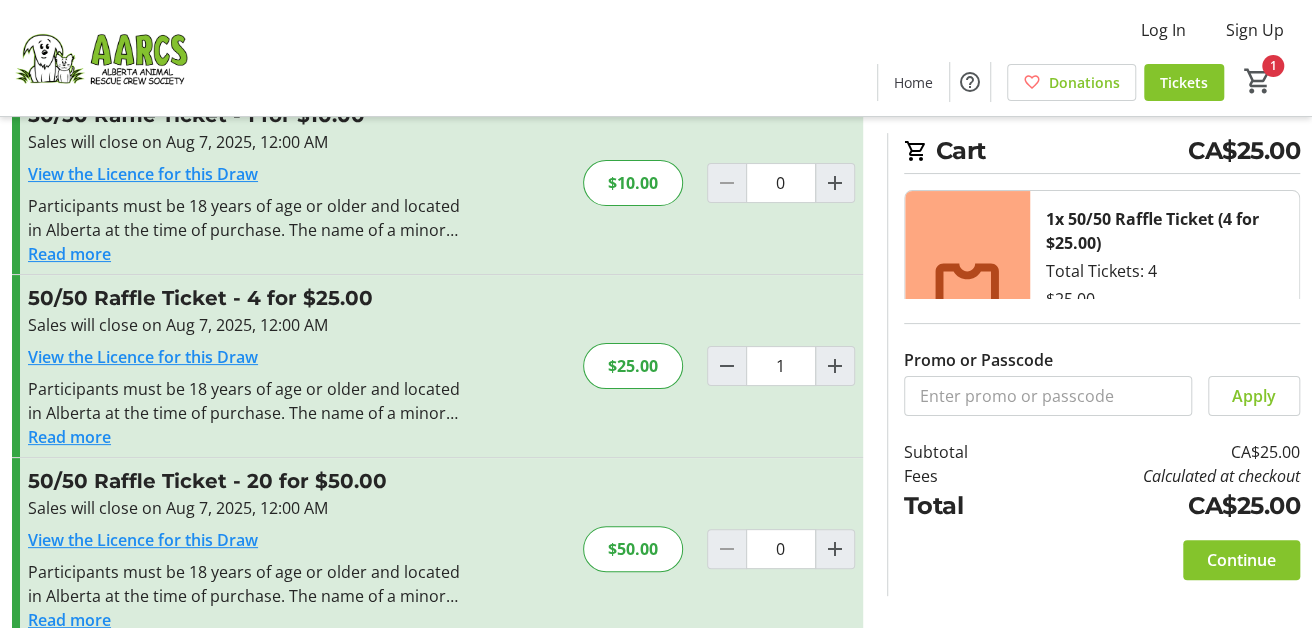 scroll, scrollTop: 199, scrollLeft: 0, axis: vertical 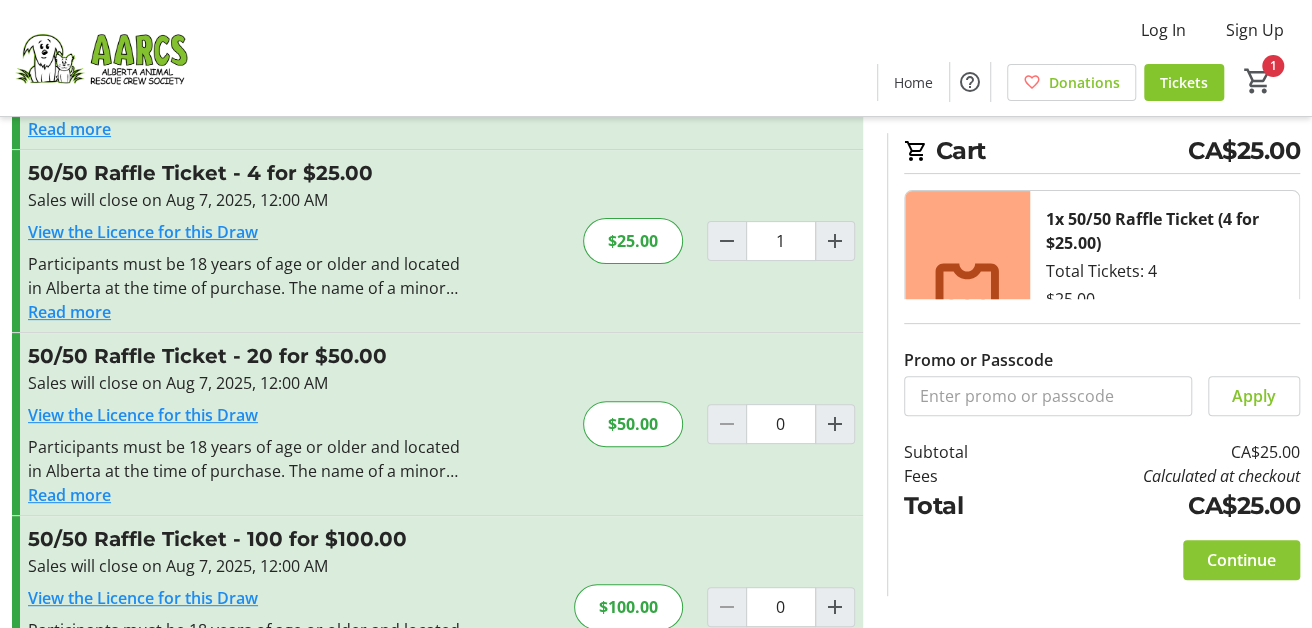 click on "Continue" 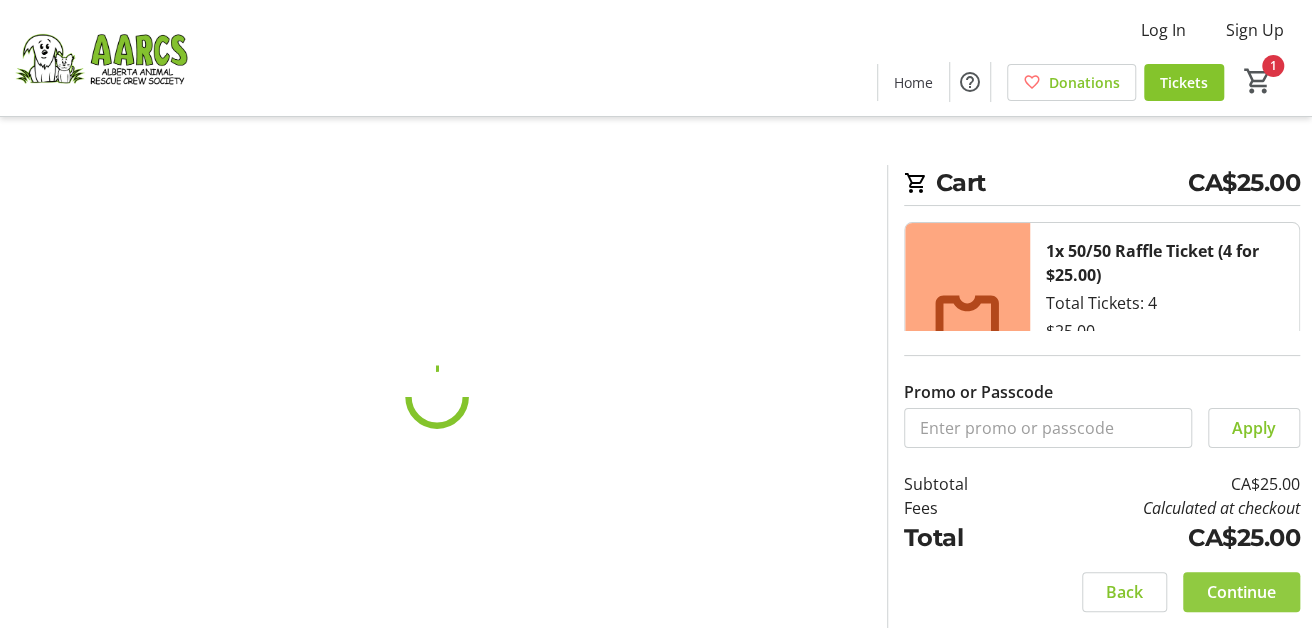 scroll, scrollTop: 0, scrollLeft: 0, axis: both 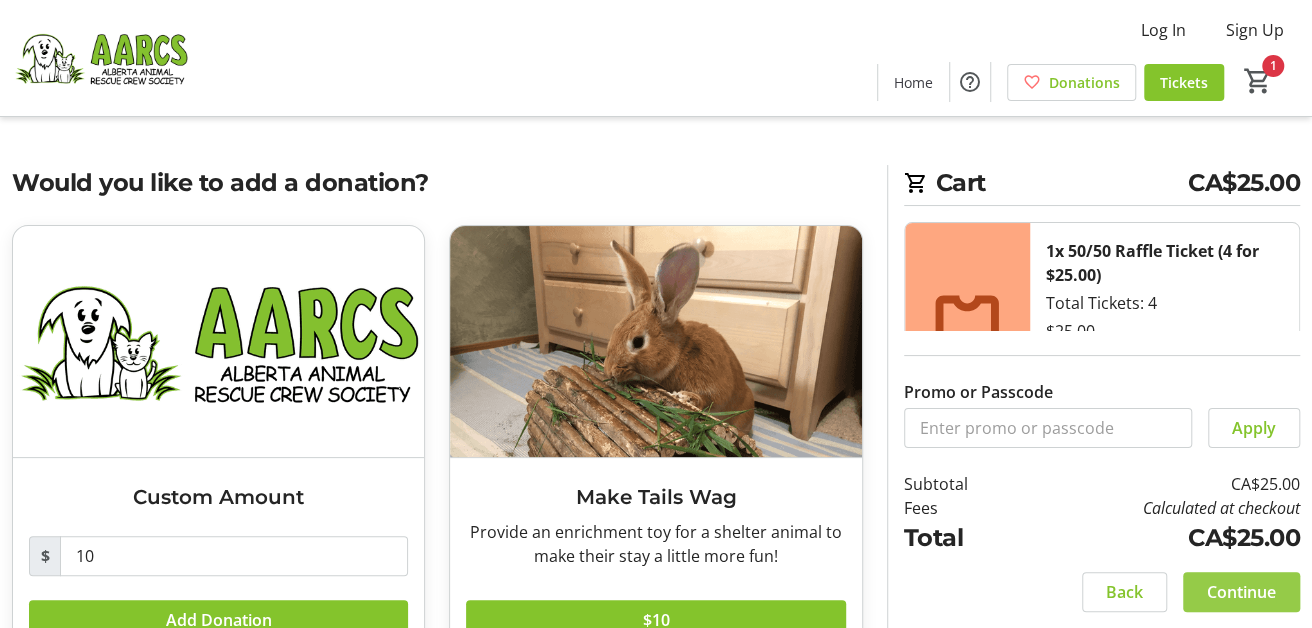 click on "Continue" 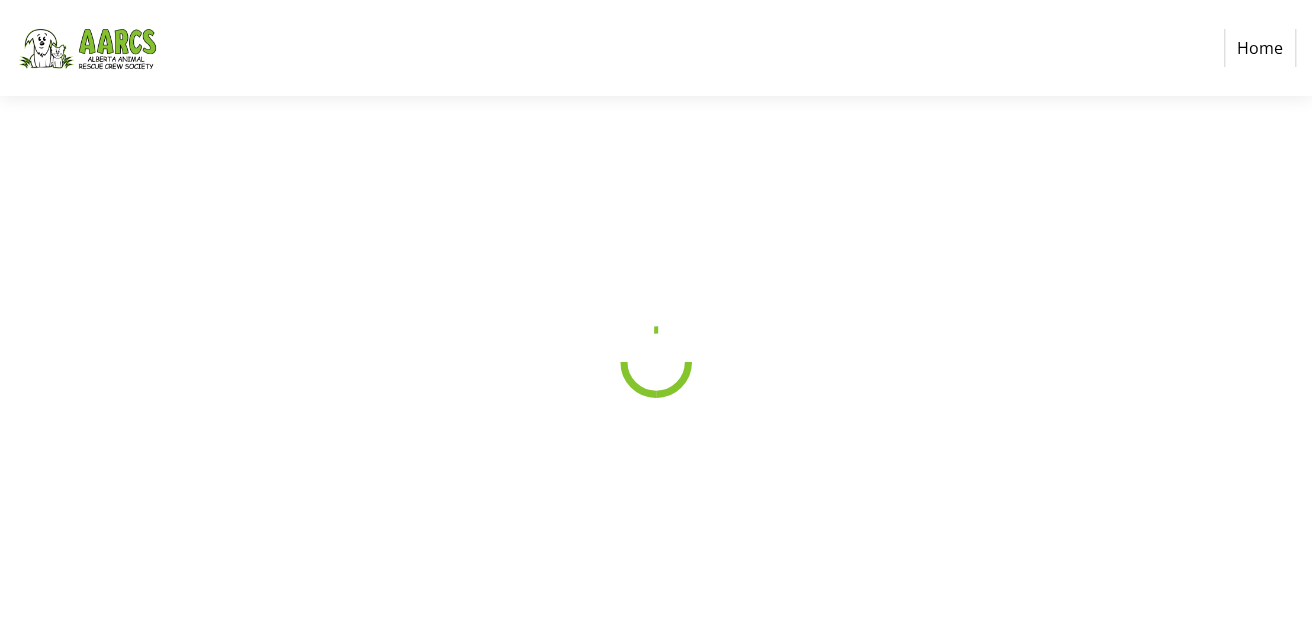 select on "CA" 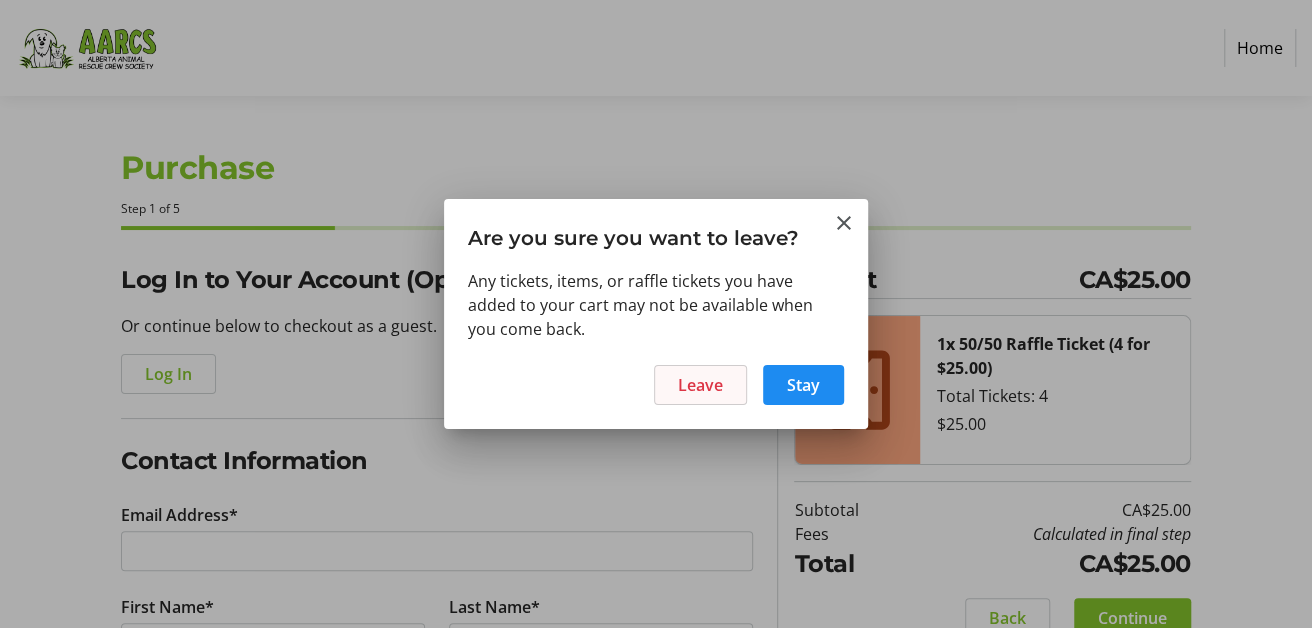 click on "Leave" at bounding box center (700, 385) 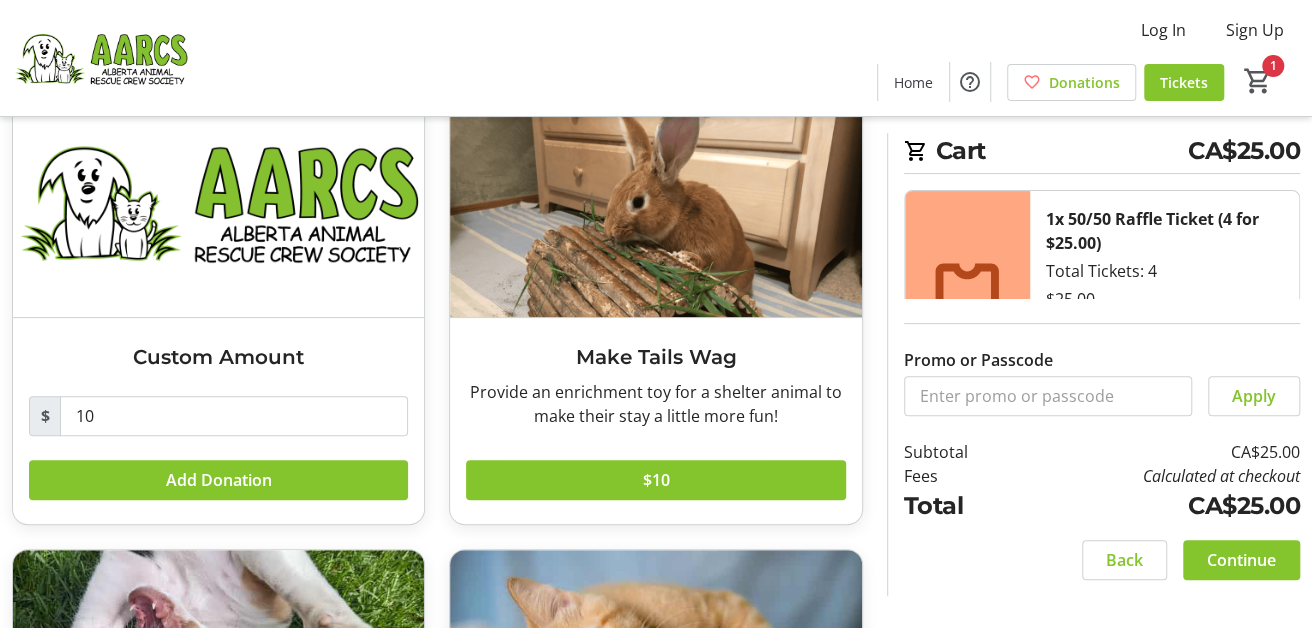 scroll, scrollTop: 239, scrollLeft: 0, axis: vertical 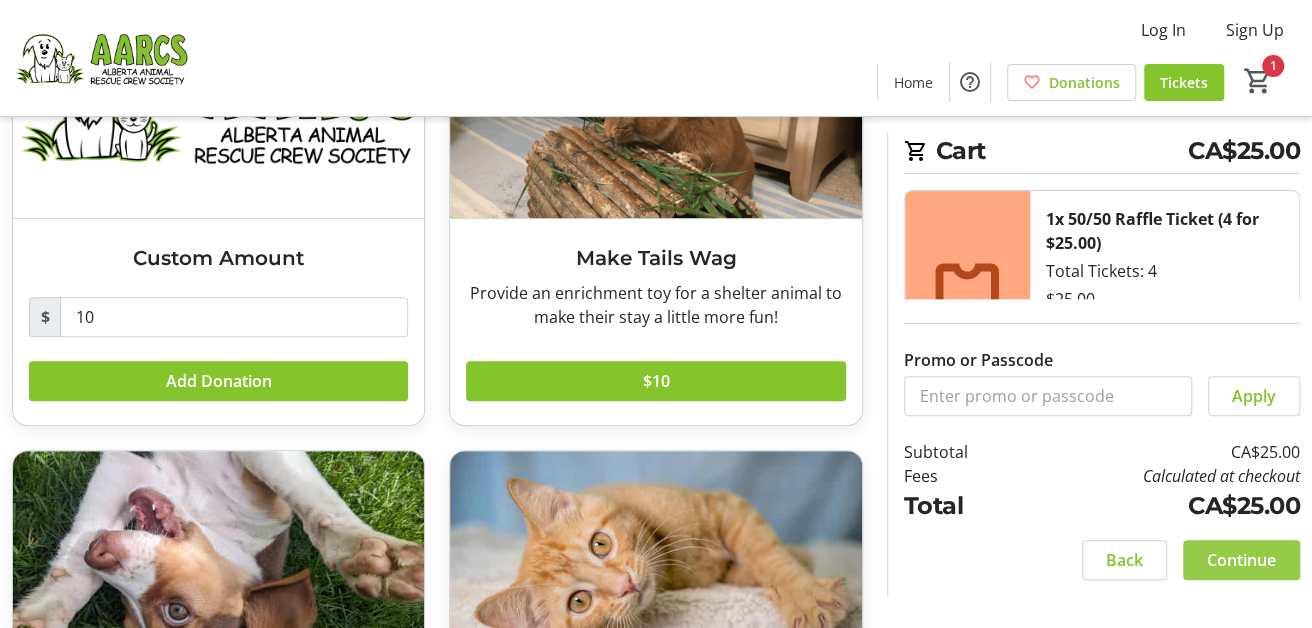 click on "Continue" 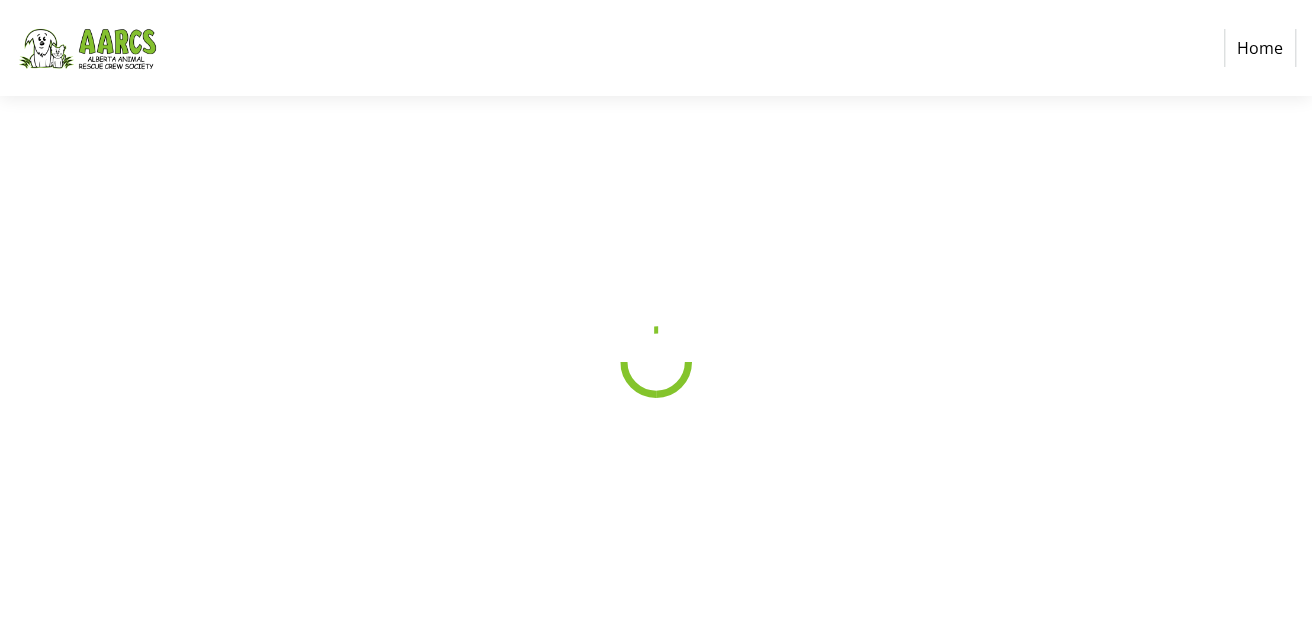 scroll, scrollTop: 0, scrollLeft: 0, axis: both 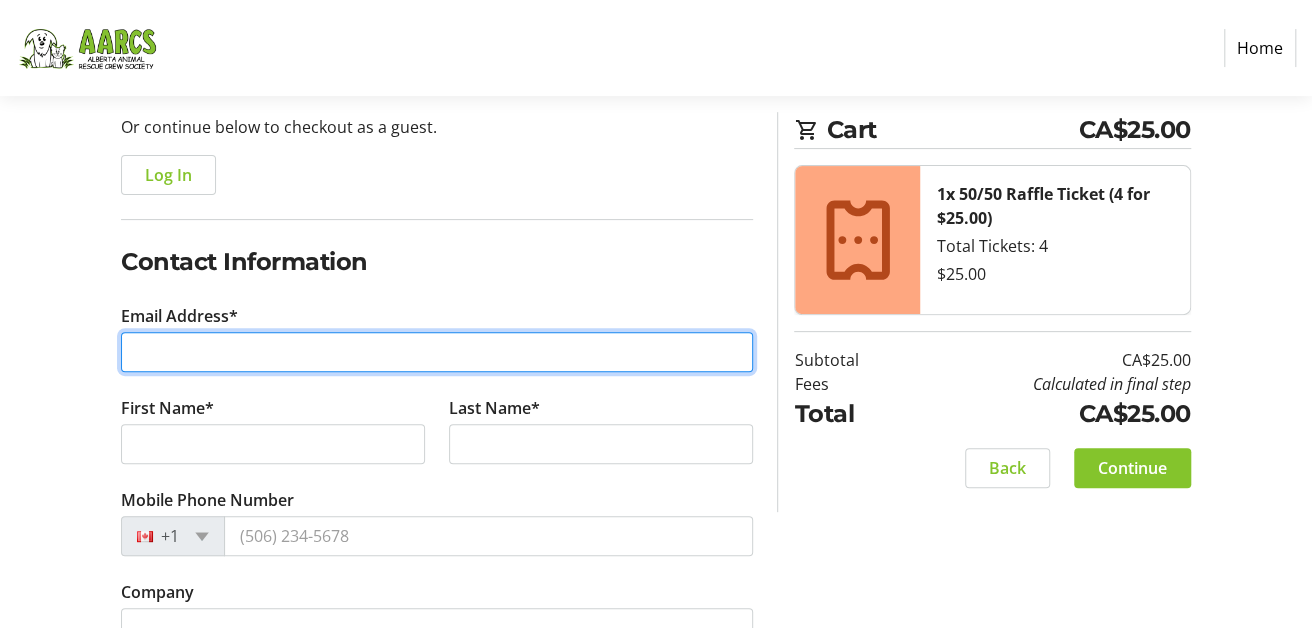 click on "Email Address*" at bounding box center [437, 352] 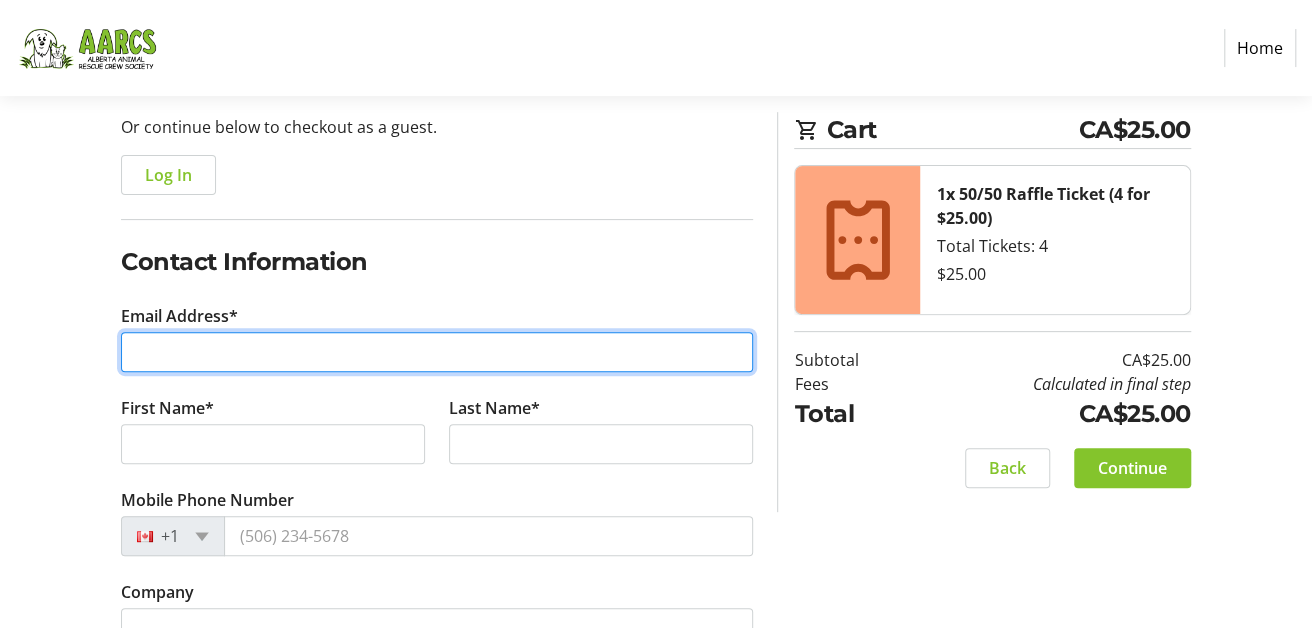 type on "[EMAIL]" 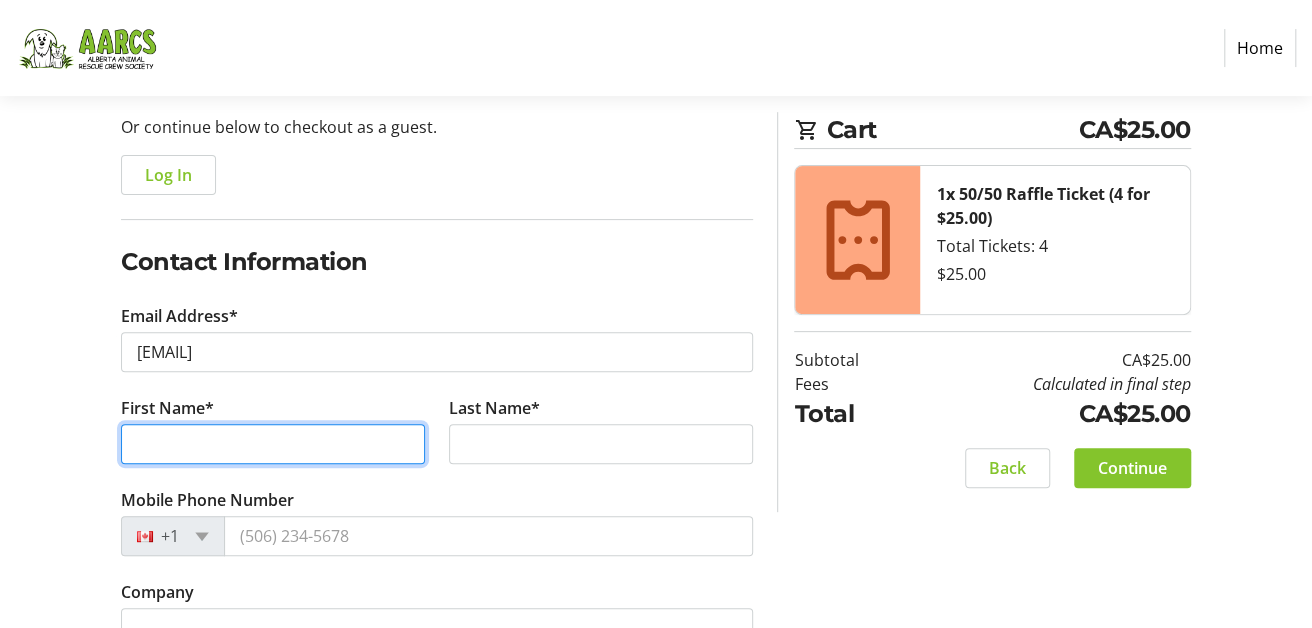 click on "First Name*" at bounding box center [273, 444] 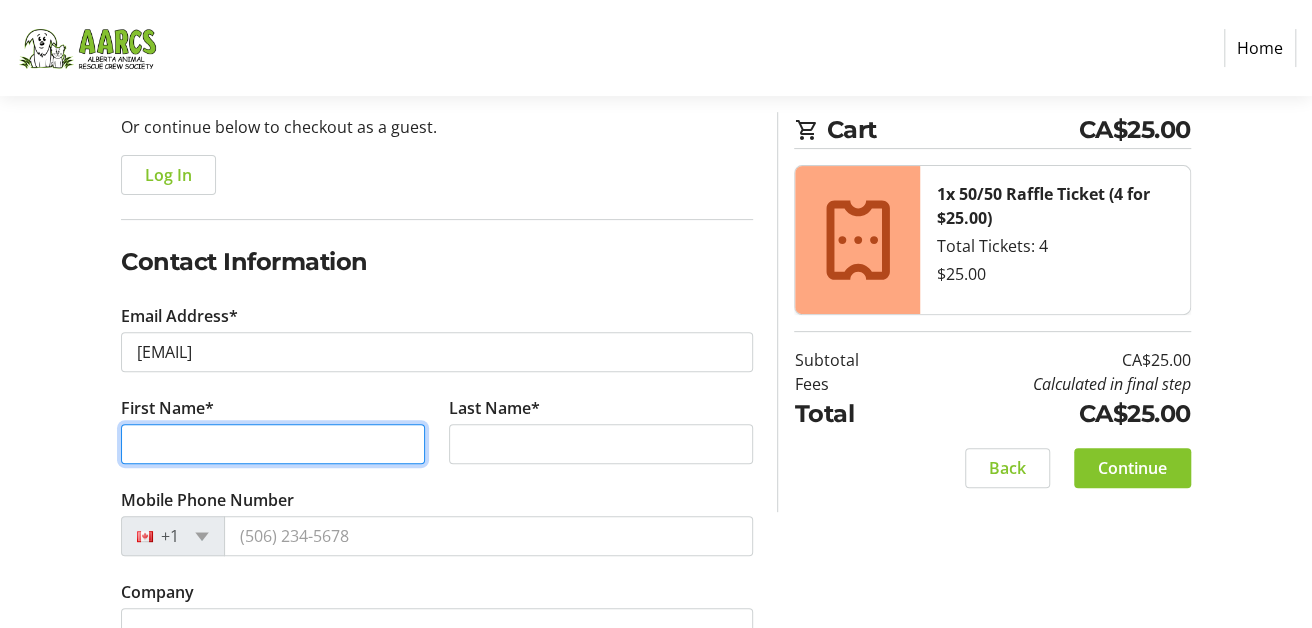 type on "[PERSON]" 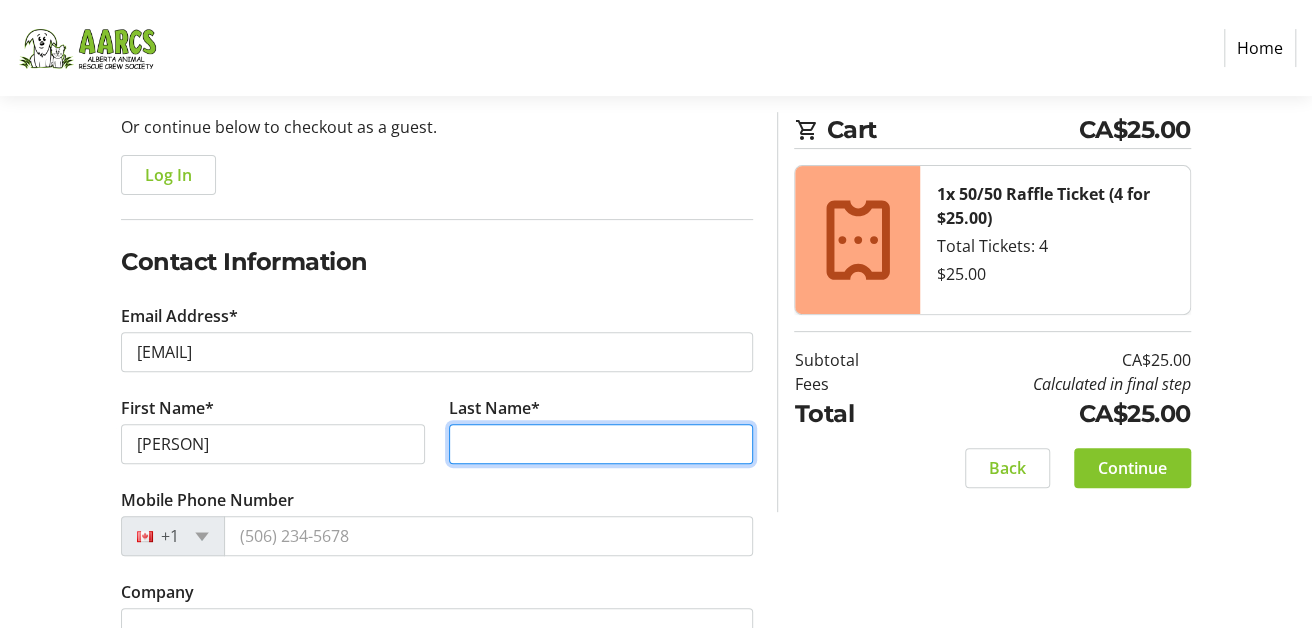 click on "Last Name*" at bounding box center [601, 444] 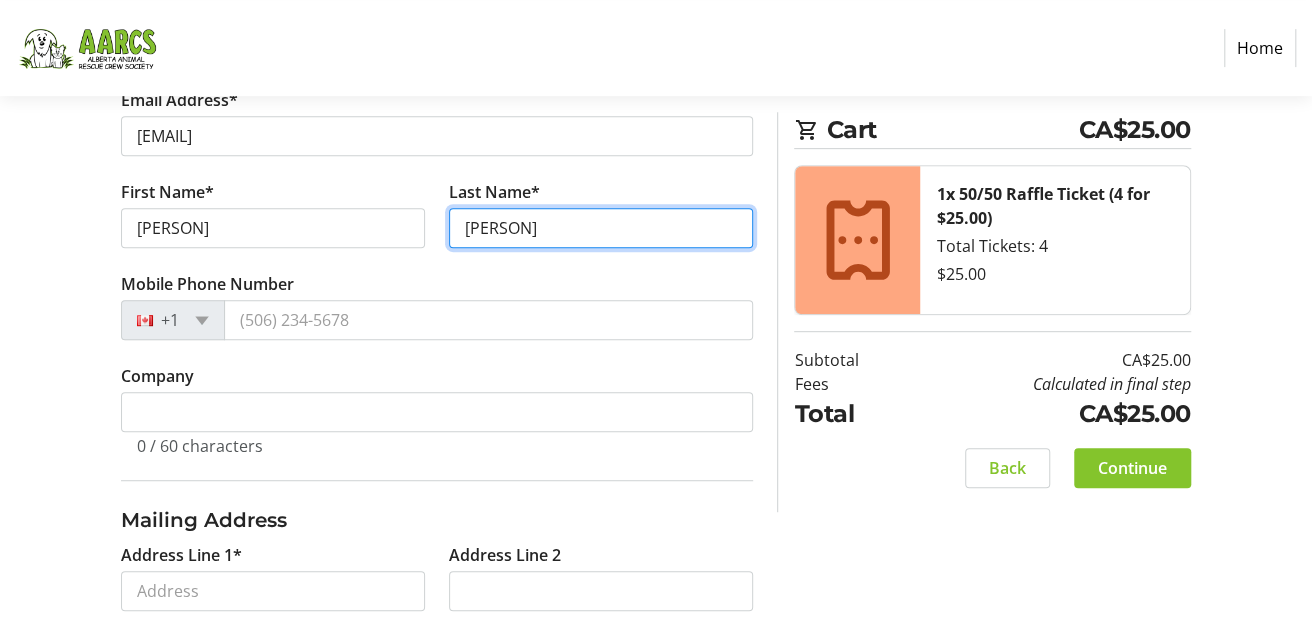 scroll, scrollTop: 499, scrollLeft: 0, axis: vertical 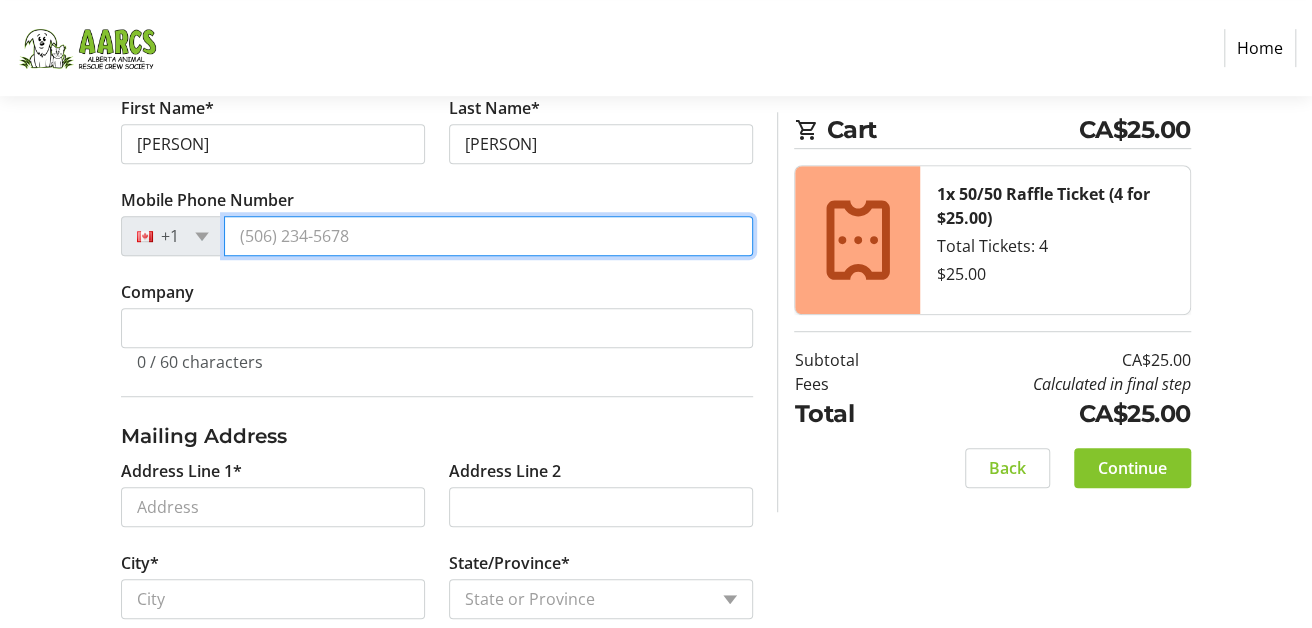 click on "Mobile Phone Number" at bounding box center [488, 236] 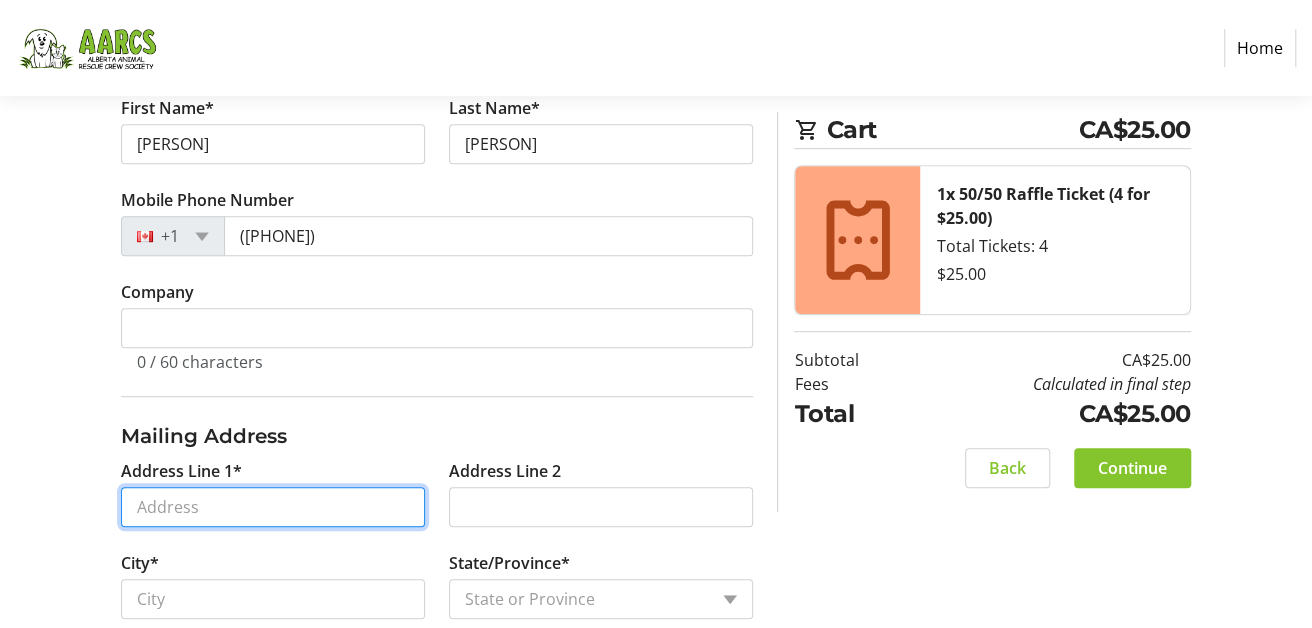 click on "Address Line 1*" at bounding box center (273, 507) 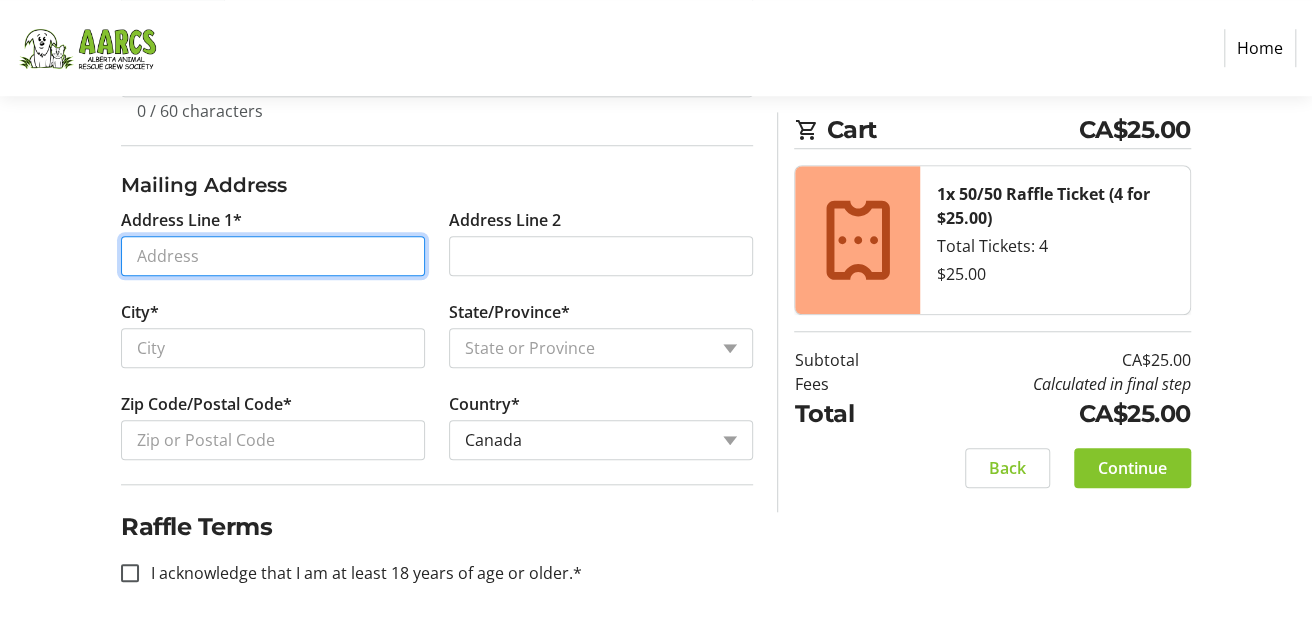 scroll, scrollTop: 751, scrollLeft: 0, axis: vertical 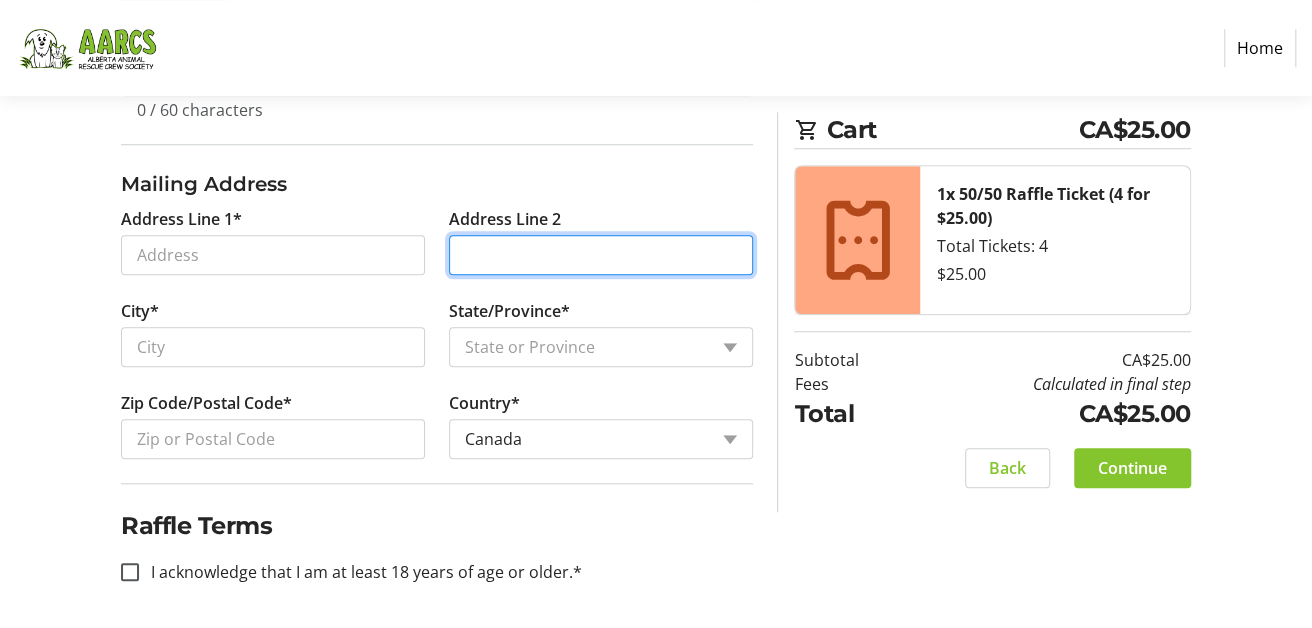 click on "Address Line 2" at bounding box center (601, 255) 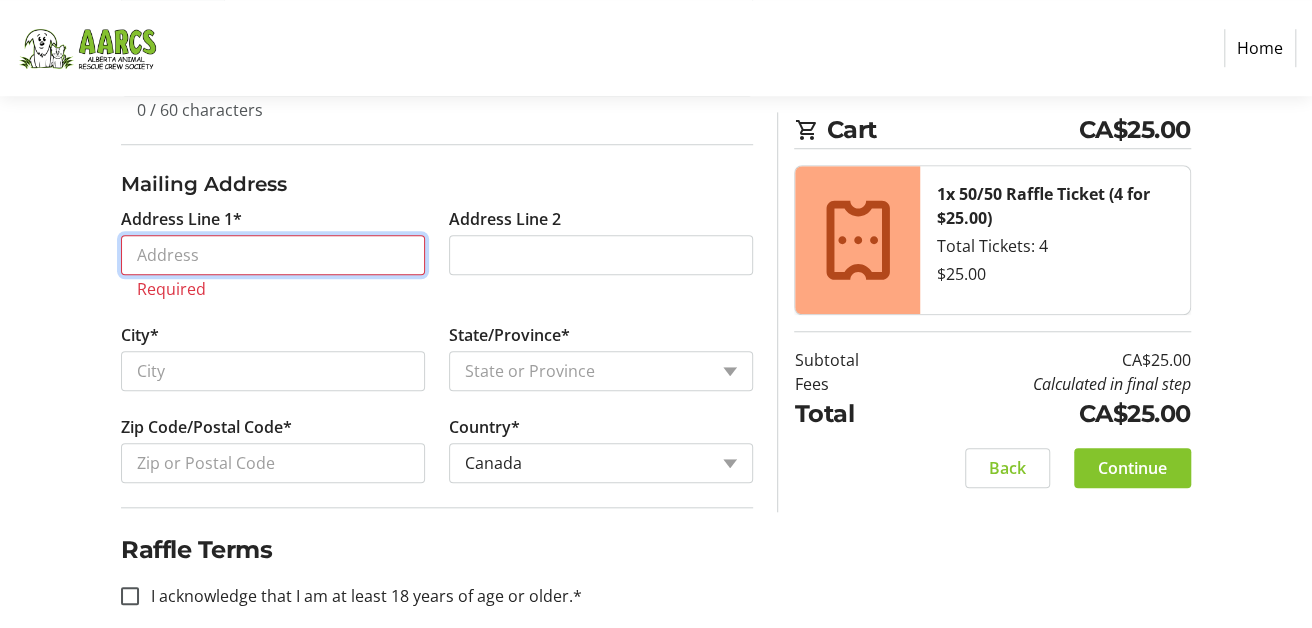 click on "Address Line 1*" at bounding box center [273, 255] 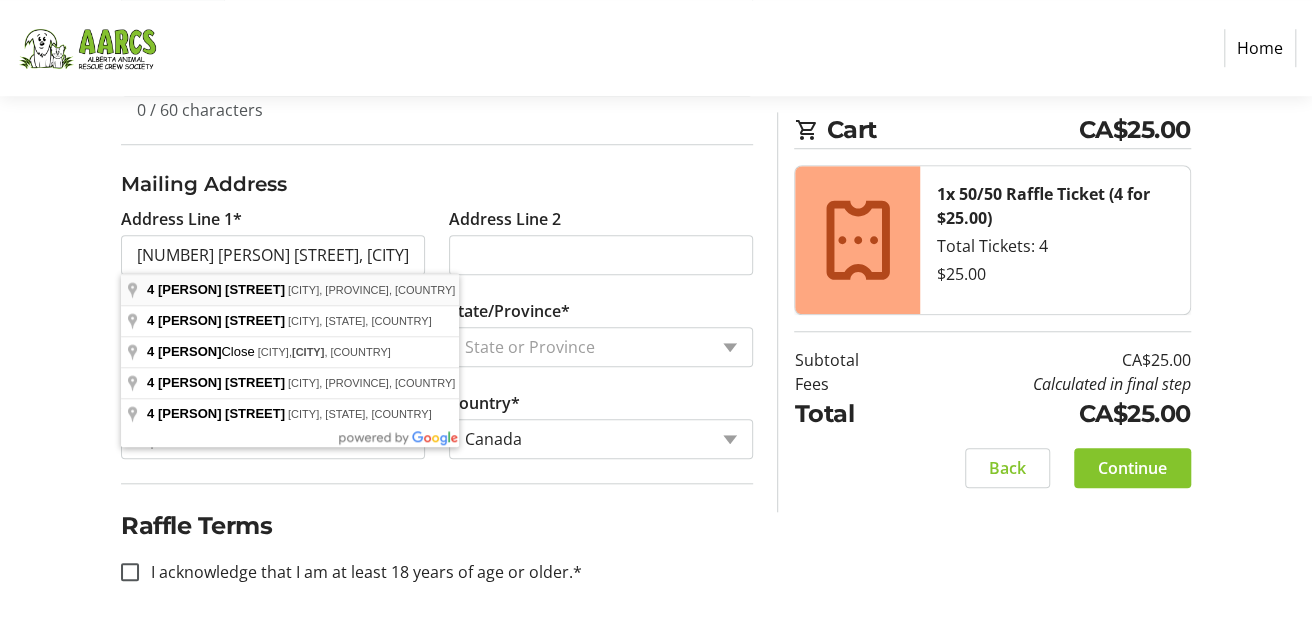 type on "[NUMBER] [PERSON] [STREET]" 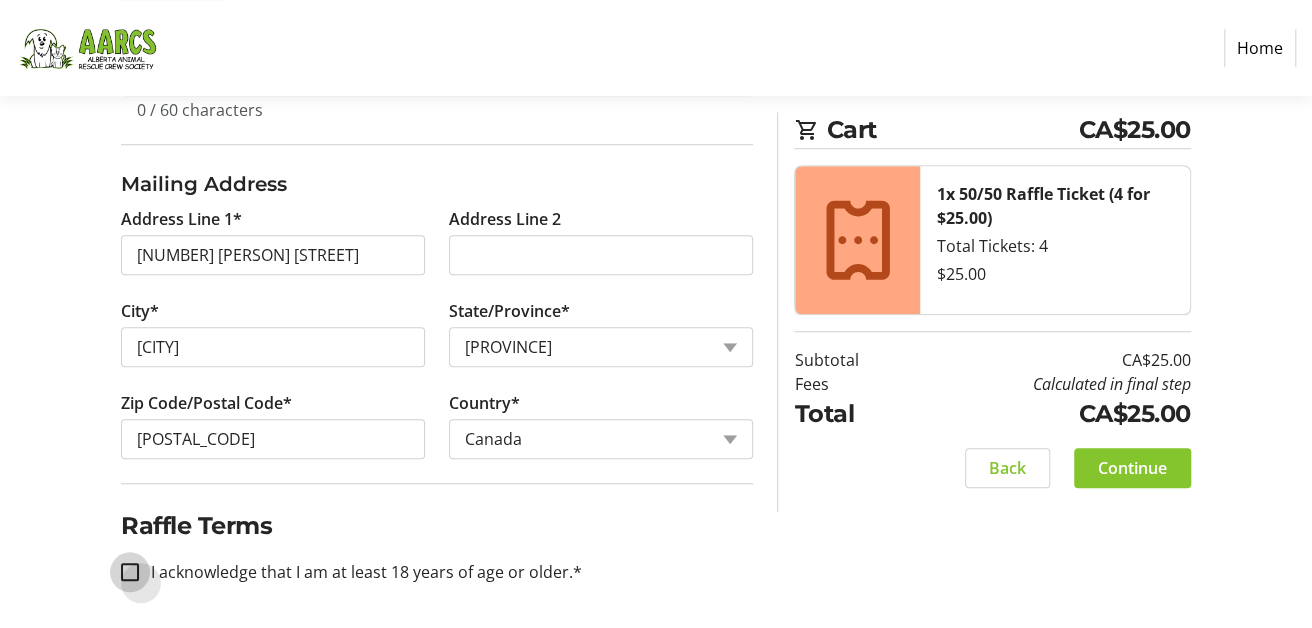 click on "I acknowledge that I am at least 18 years of age or older.*" at bounding box center (130, 572) 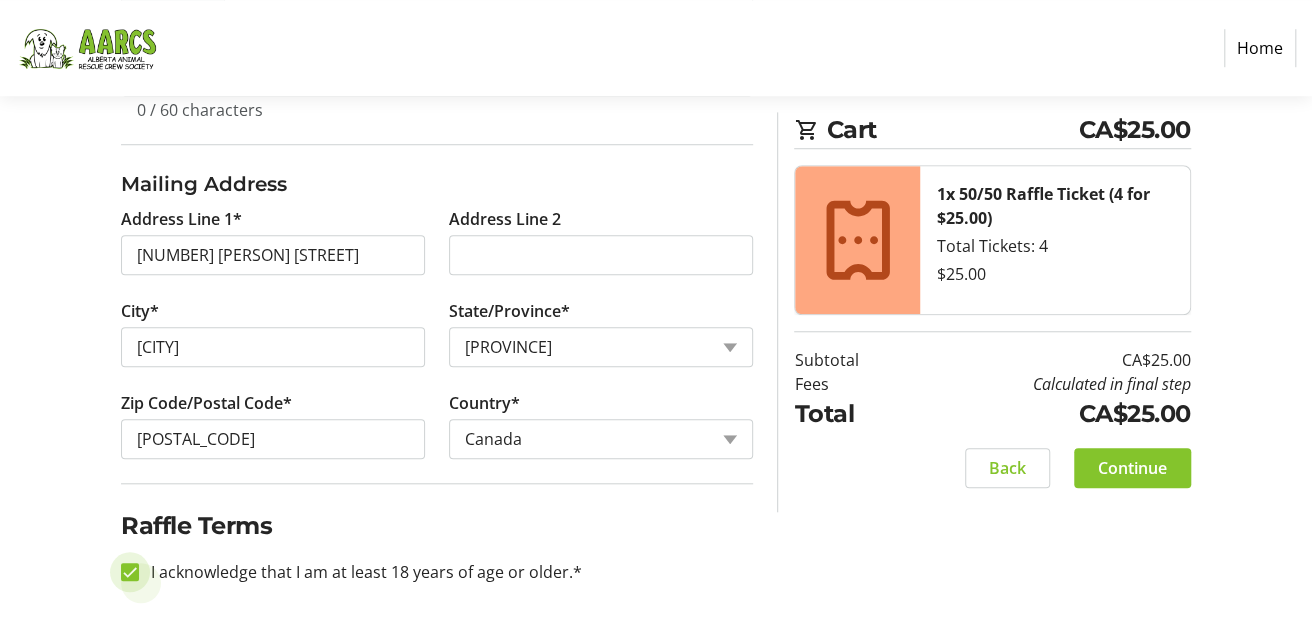 checkbox on "true" 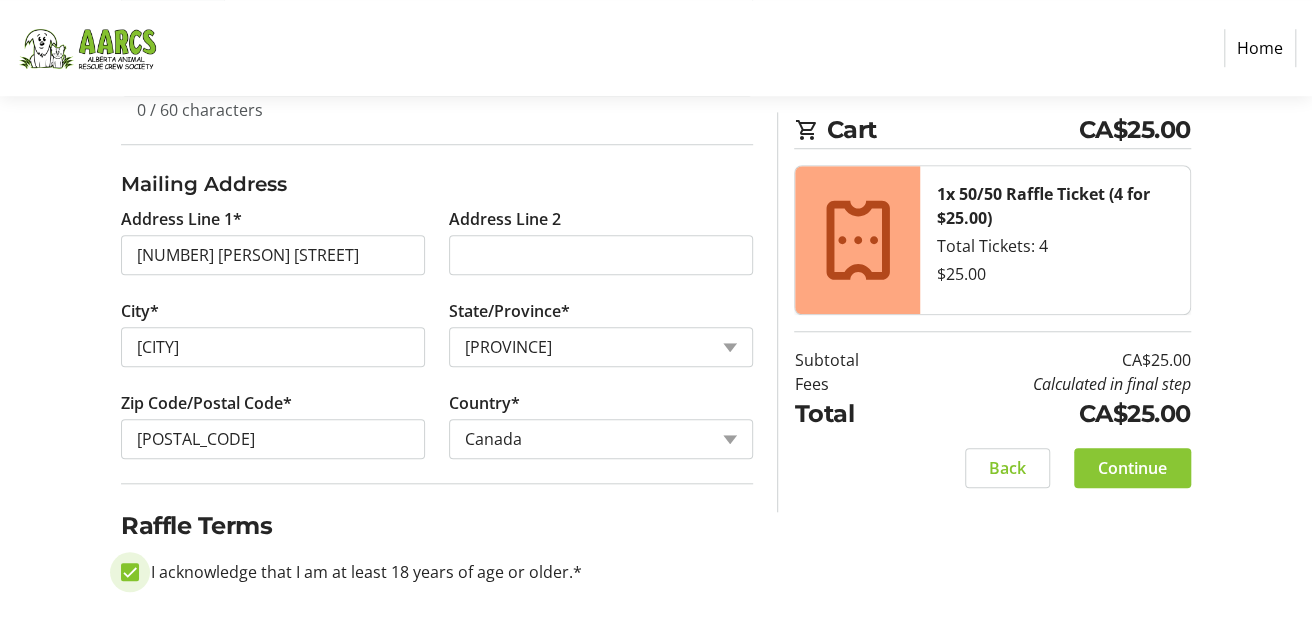 click on "Continue" 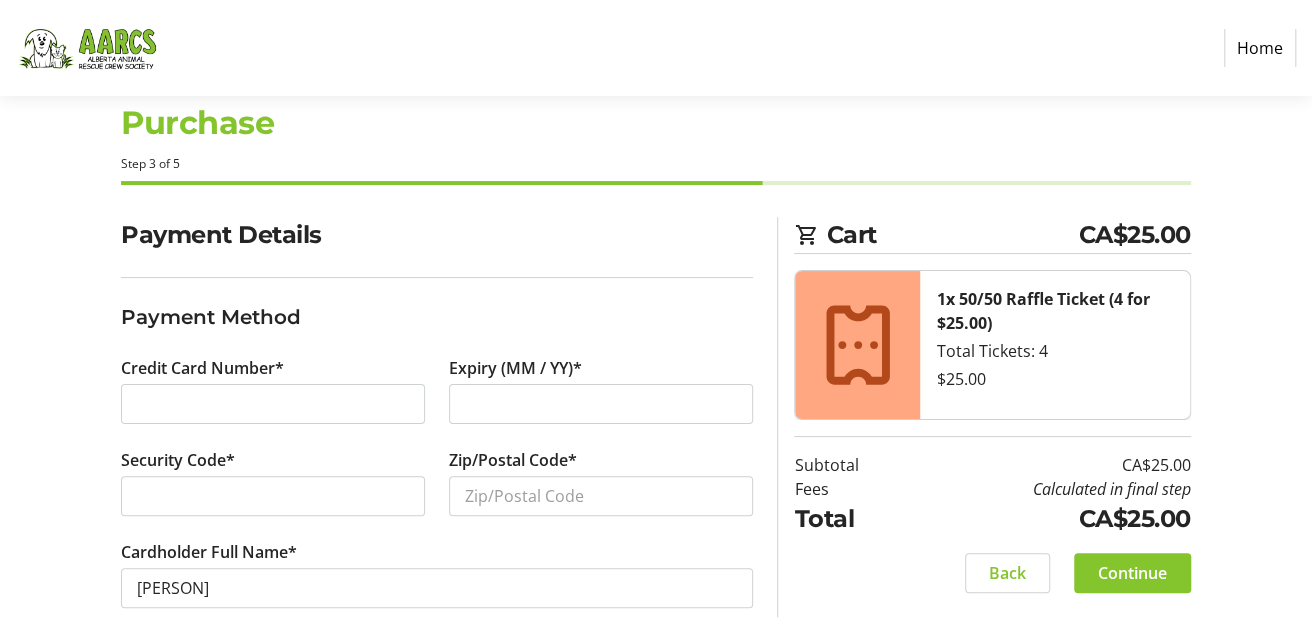 scroll, scrollTop: 71, scrollLeft: 0, axis: vertical 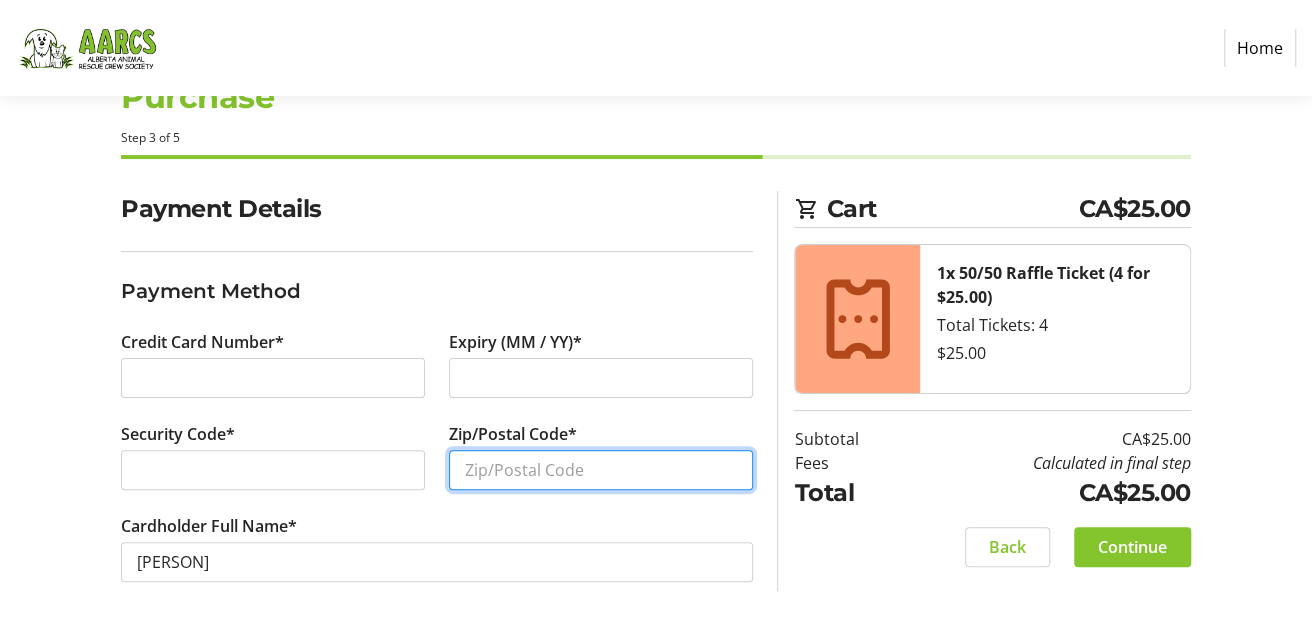 click on "Zip/Postal Code*" at bounding box center (601, 470) 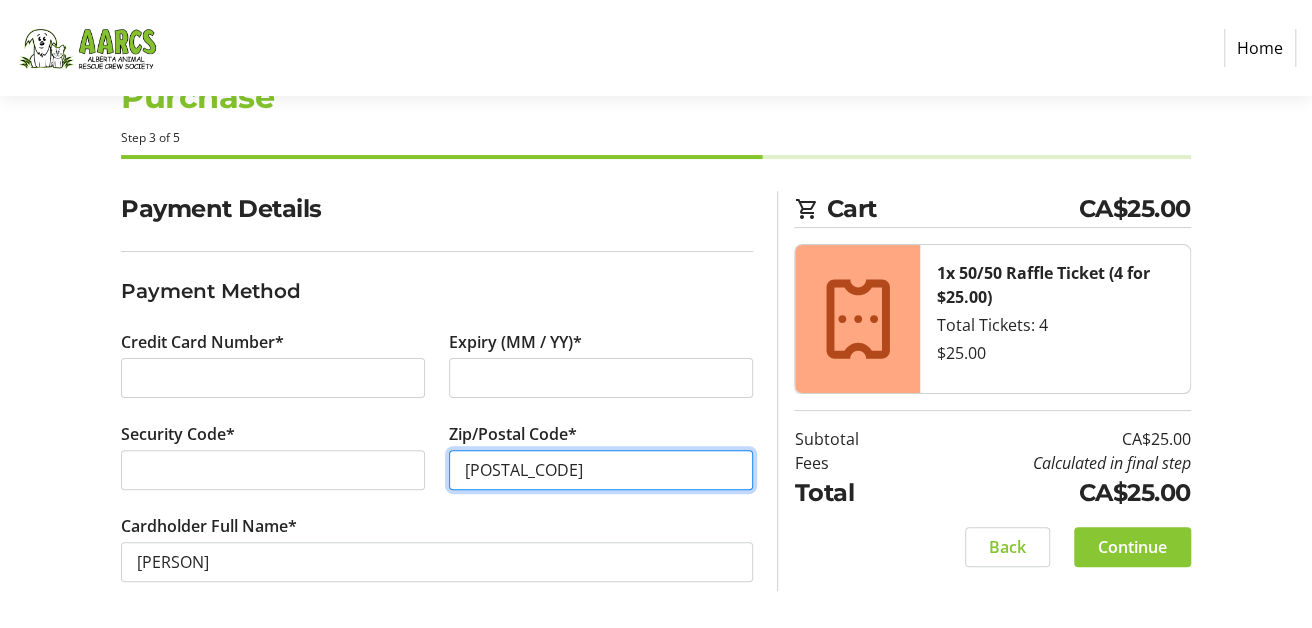 type on "[POSTAL_CODE]" 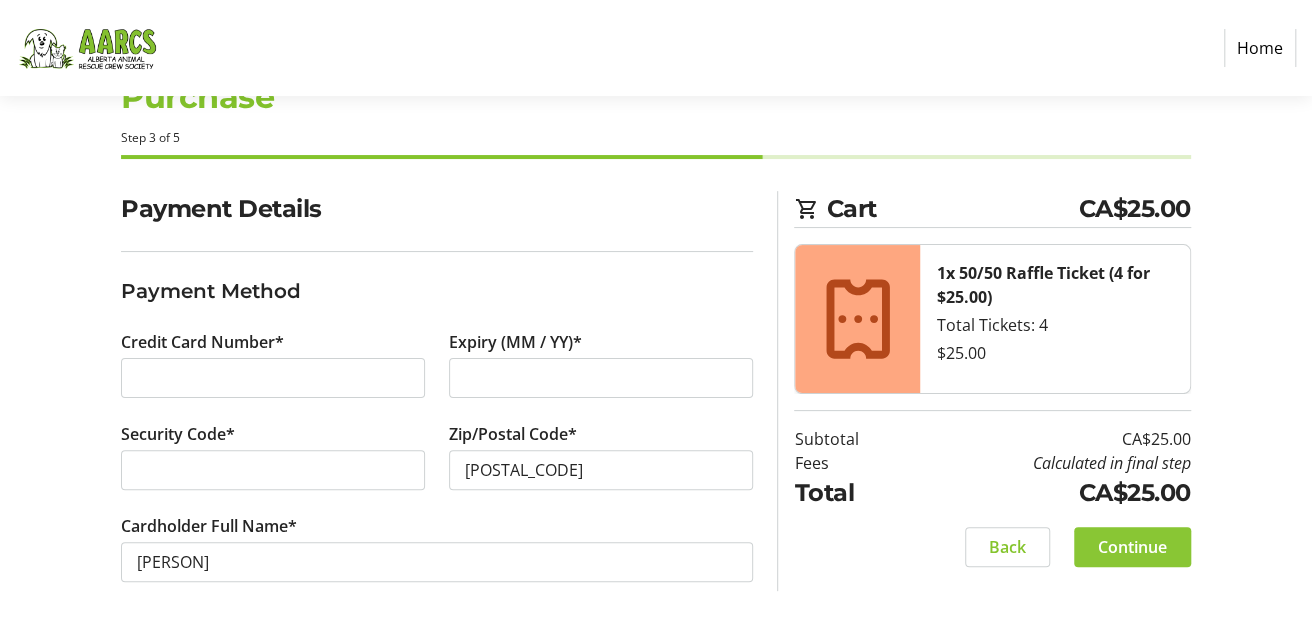 click on "Continue" 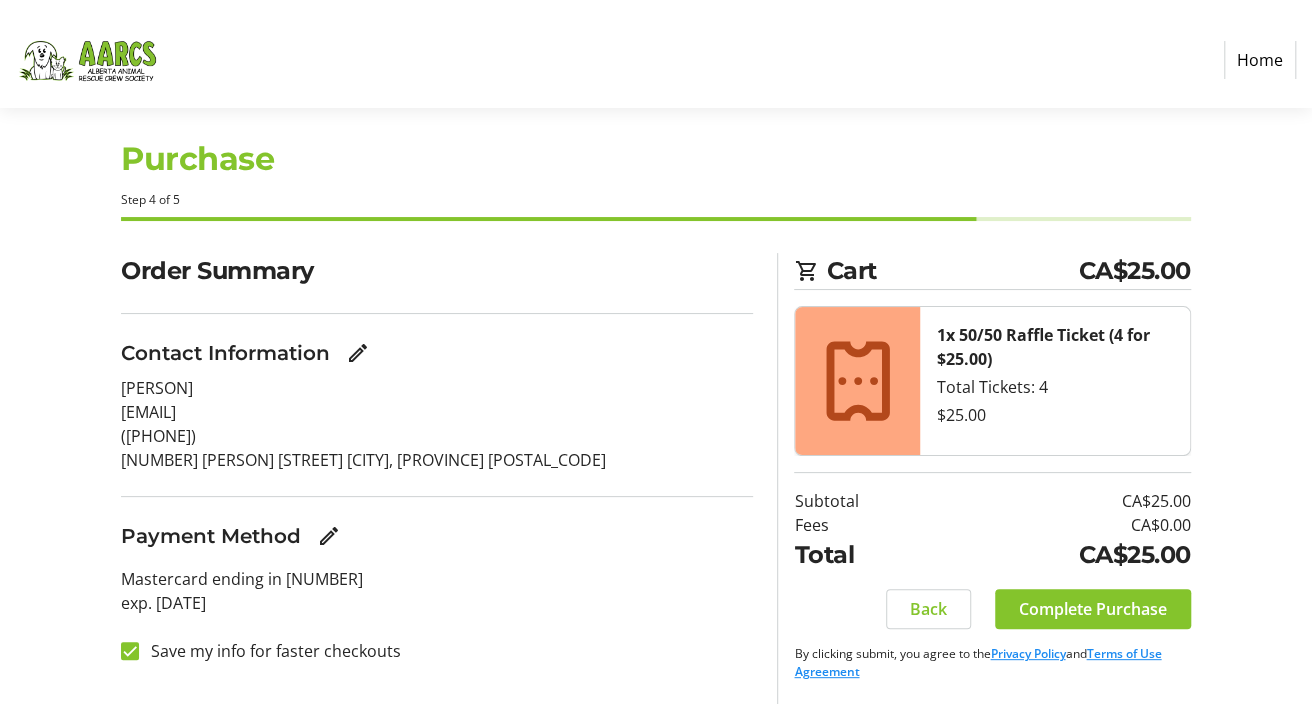 scroll, scrollTop: 0, scrollLeft: 0, axis: both 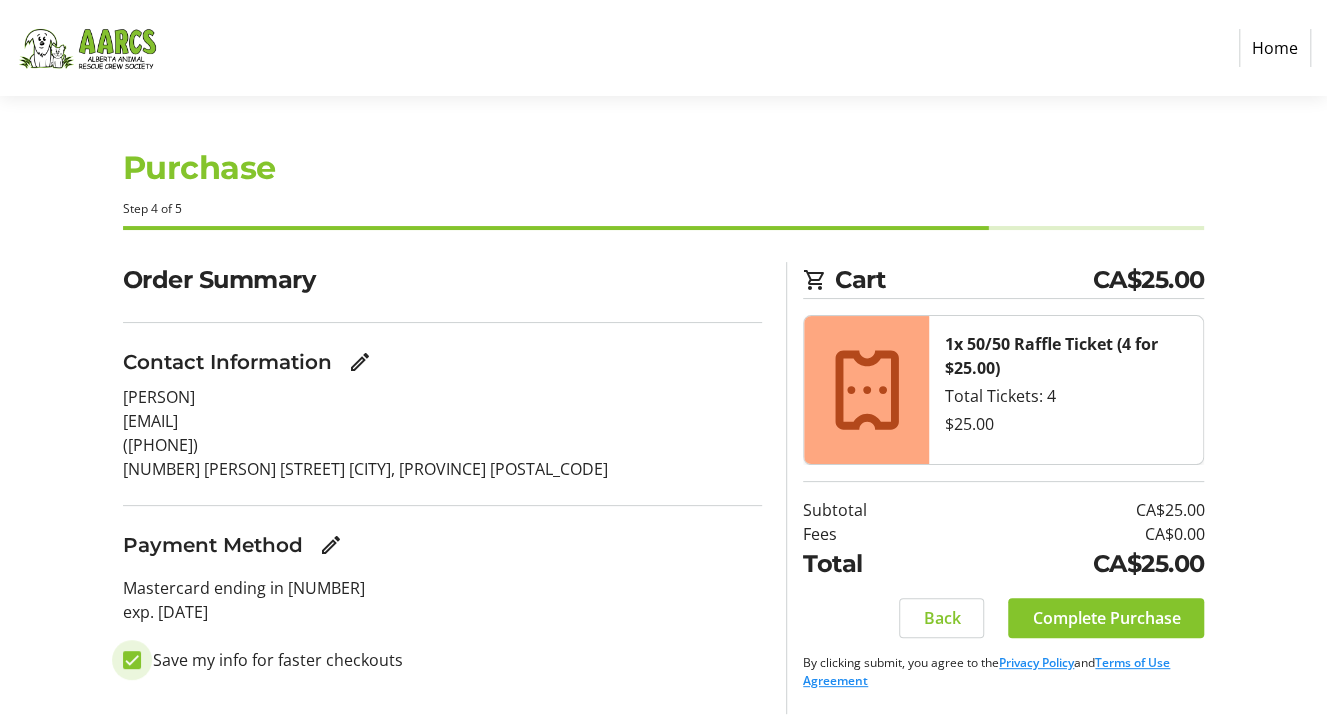 click on "Save my info for faster checkouts" at bounding box center (132, 660) 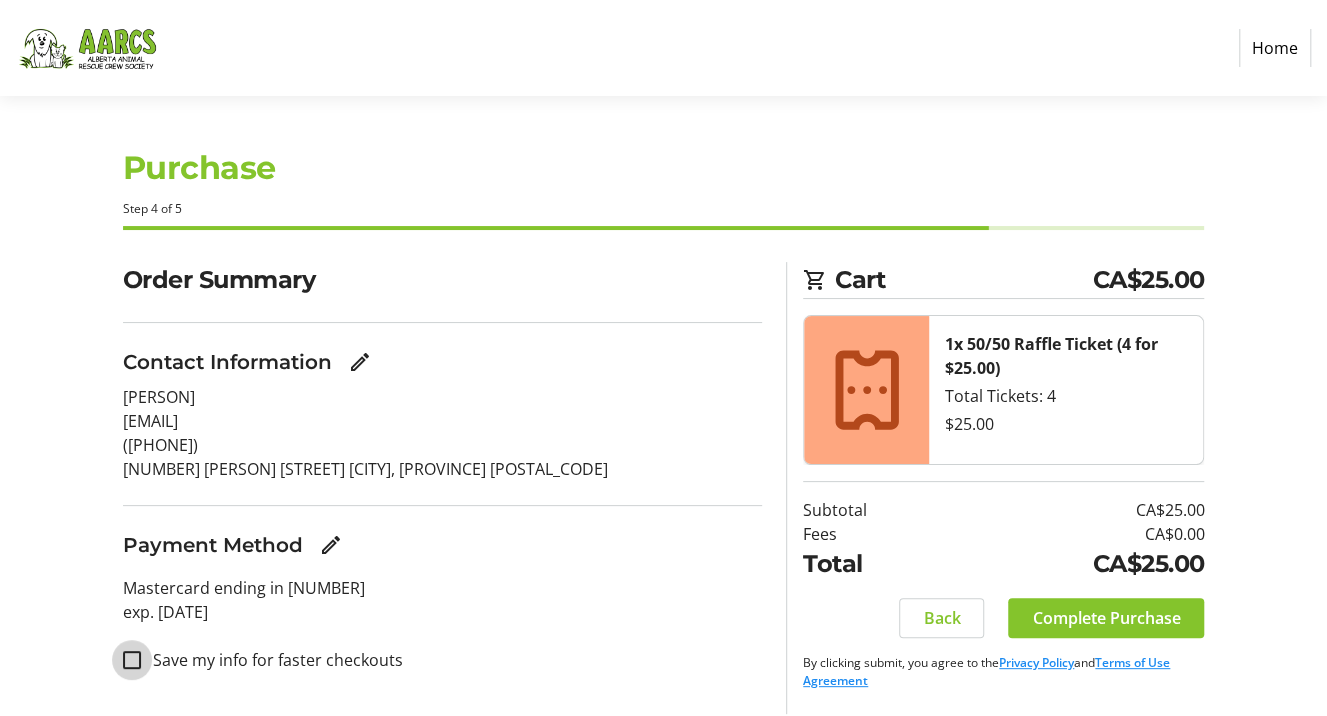 checkbox on "false" 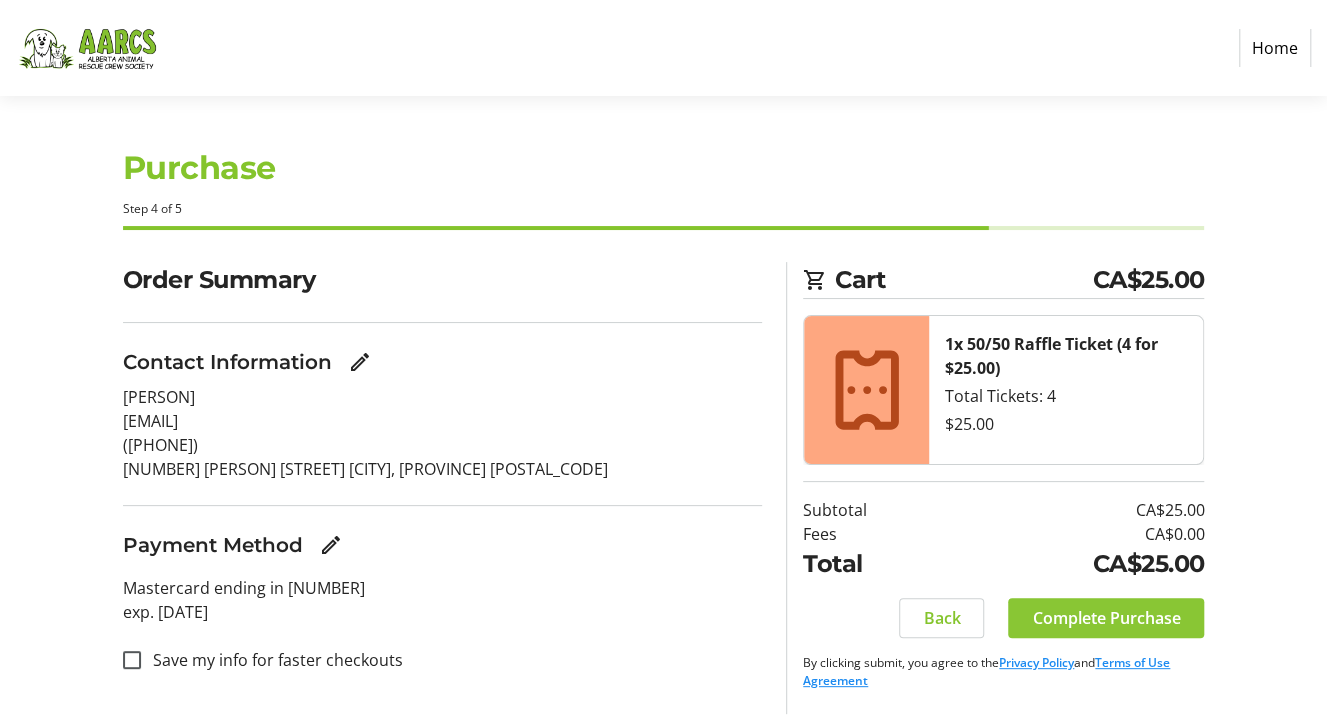 click on "Complete Purchase" 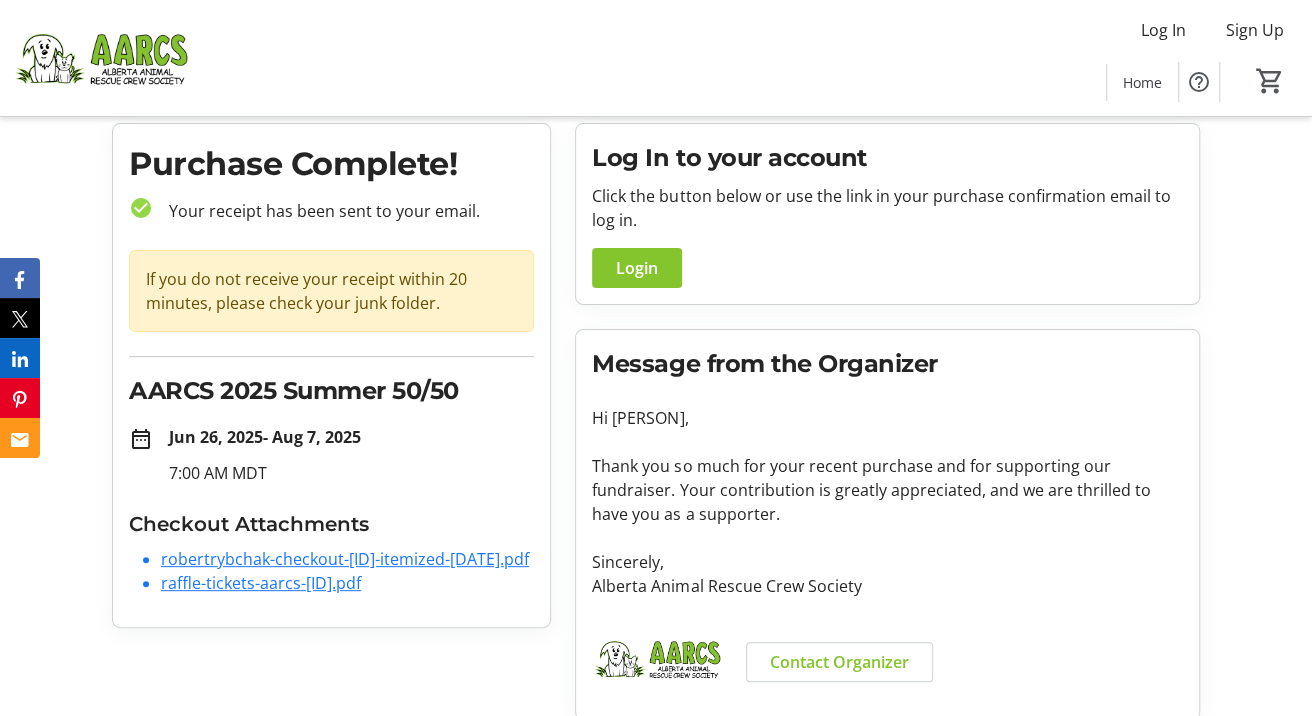 scroll, scrollTop: 78, scrollLeft: 0, axis: vertical 